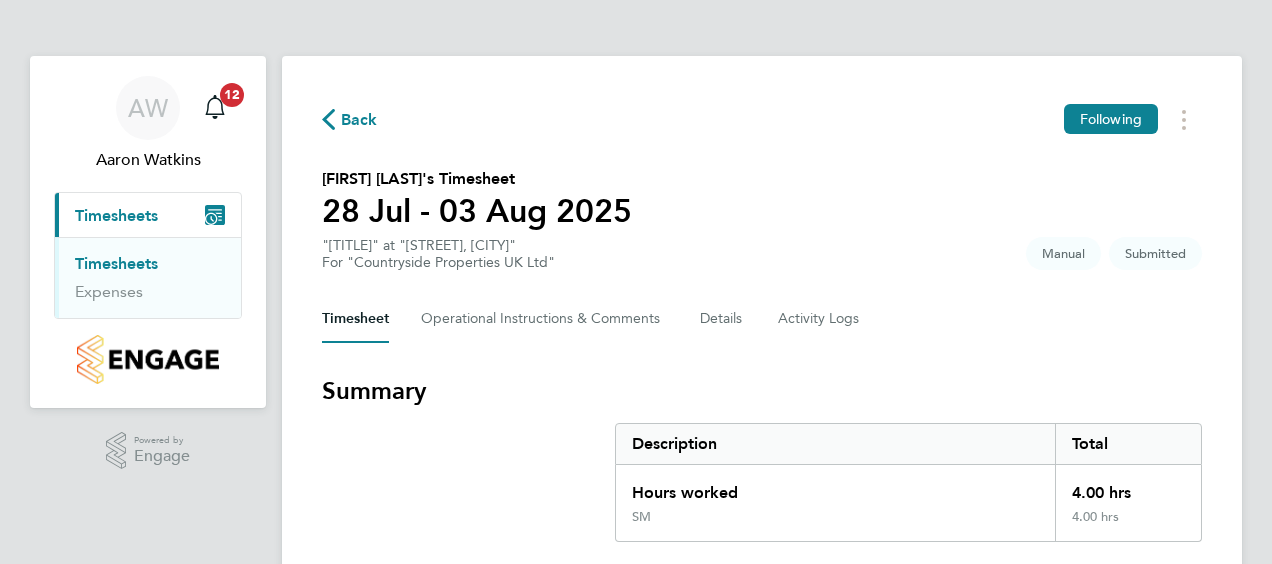 scroll, scrollTop: 0, scrollLeft: 0, axis: both 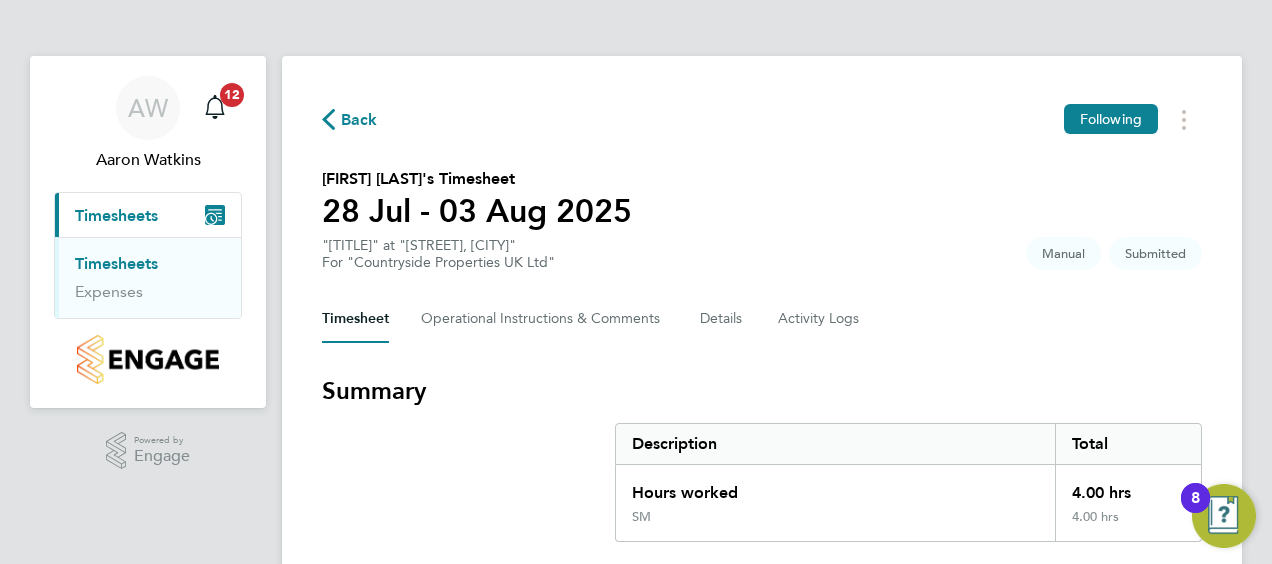 click on "Back  Following
[FIRST] [LAST]'s Timesheet   [DATE] - [DATE]   "Site Manager" at "[STREET], [CITY]"  For "[COMPANY]"  Submitted   Manual   Timesheet   Operational Instructions & Comments   Details   Activity Logs   Summary   Description   Total   Hours worked   4.00 hrs   SM   4.00 hrs   Time Worked   Mon [DATE]   07:30 to 09:00   |   30 min   1.00 hr   |   SM   ([CURRENCY][PRICE]) =   [CURRENCY][PRICE]   Edit   Tue [DATE]   07:30 to 09:00   |   30 min   1.00 hr   |   SM   ([CURRENCY][PRICE]) =   [CURRENCY][PRICE]   Edit   Wed [DATE]   07:30 to 09:00   |   30 min   1.00 hr   |   SM   ([CURRENCY][PRICE]) =   [CURRENCY][PRICE]   Edit   Thu [DATE]   07:30 to 09:00   |   30 min   1.00 hr   |   SM   ([CURRENCY][PRICE]) =   [CURRENCY][PRICE]   Edit   Fri [DATE]   Add time for Fri [DATE]   Add time for Fri [DATE]   Sat [DATE]   Add time for Sat [DATE]   Add time for Sat [DATE]   Sun [DATE]   Add time for Sun [DATE]   Add time for Sun [DATE]   Approve Timesheet   Reject Timesheet" 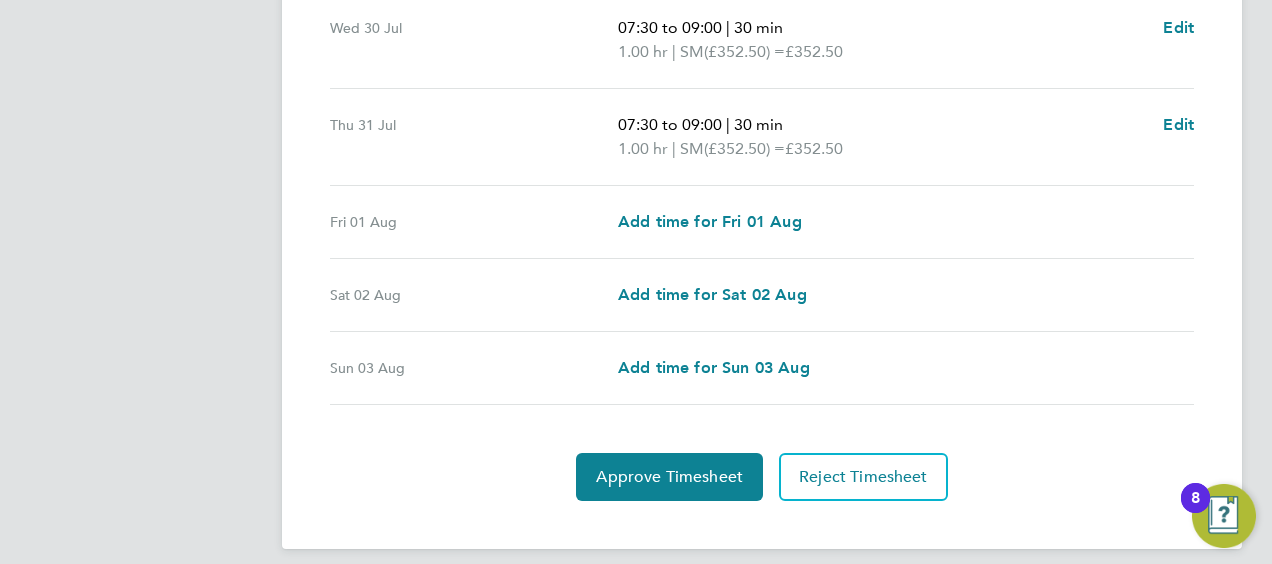 scroll, scrollTop: 853, scrollLeft: 0, axis: vertical 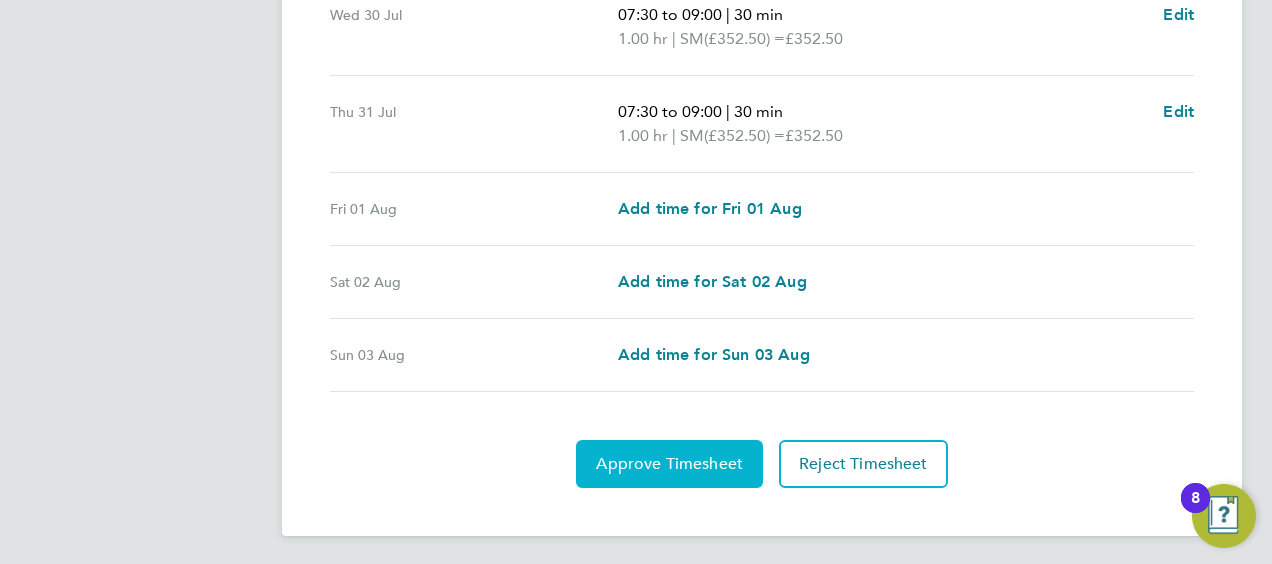 click on "Approve Timesheet" 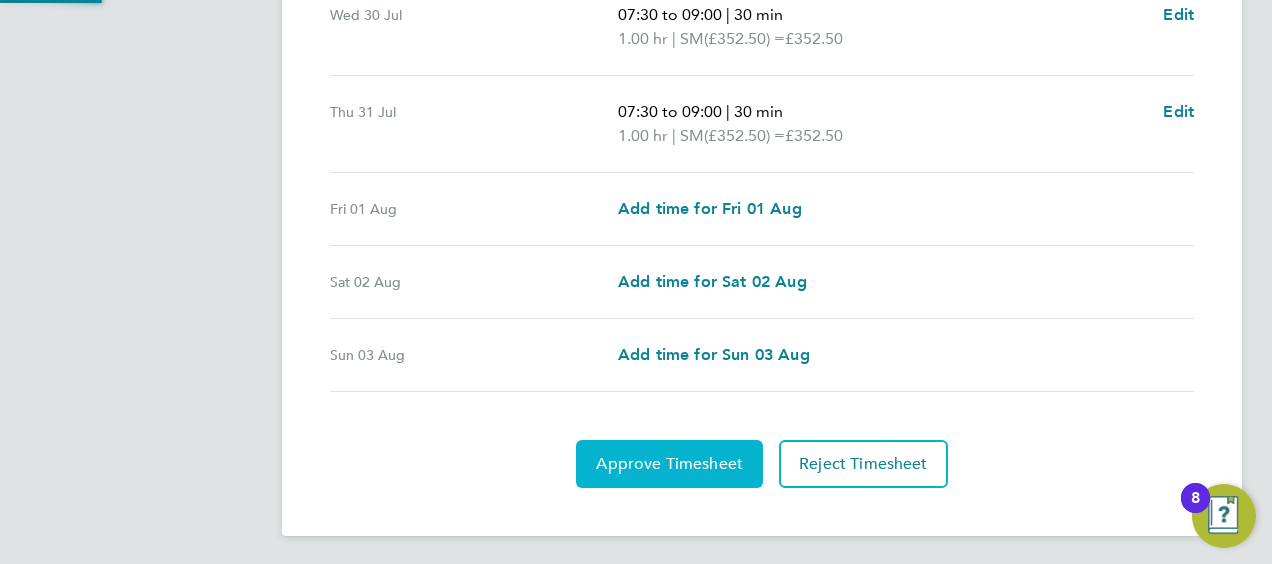 scroll, scrollTop: 0, scrollLeft: 0, axis: both 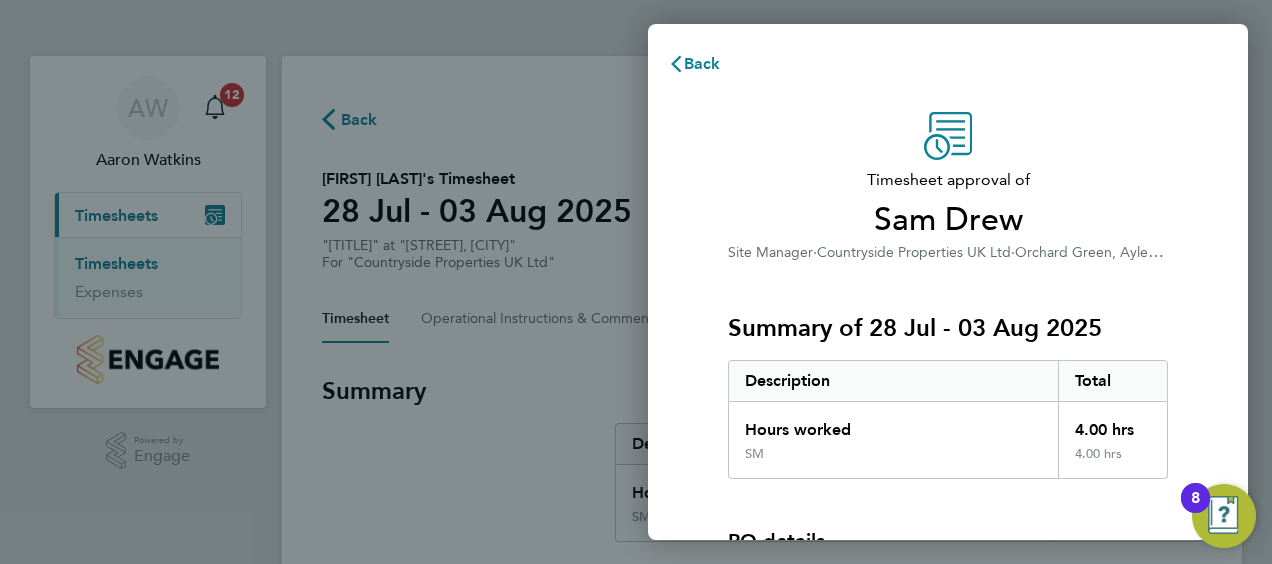 type 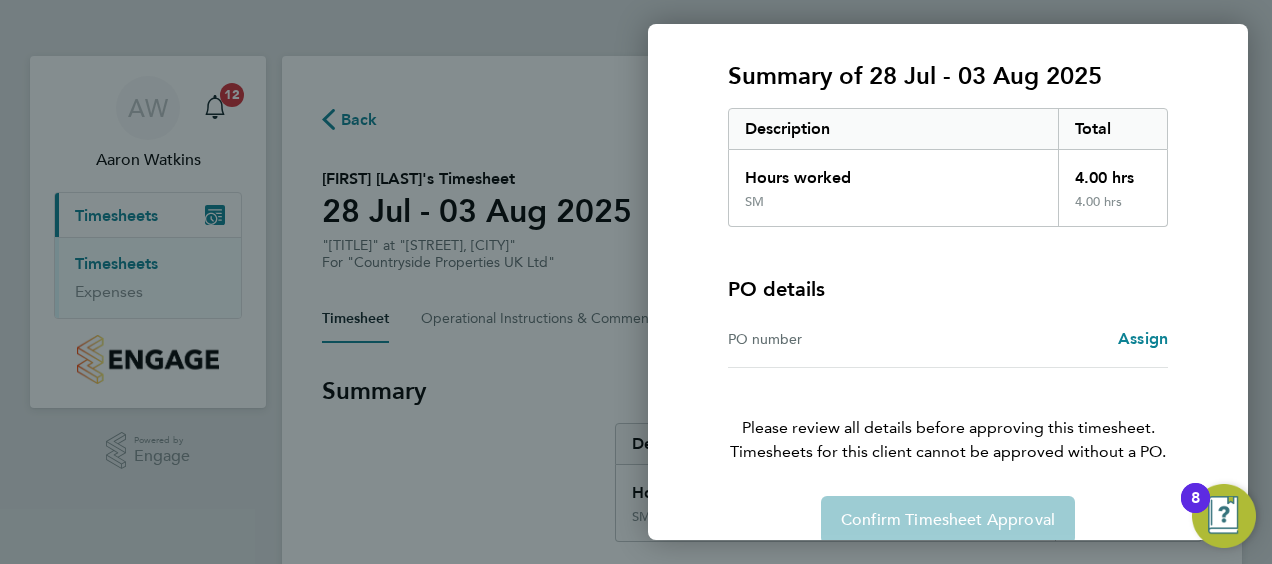 scroll, scrollTop: 278, scrollLeft: 0, axis: vertical 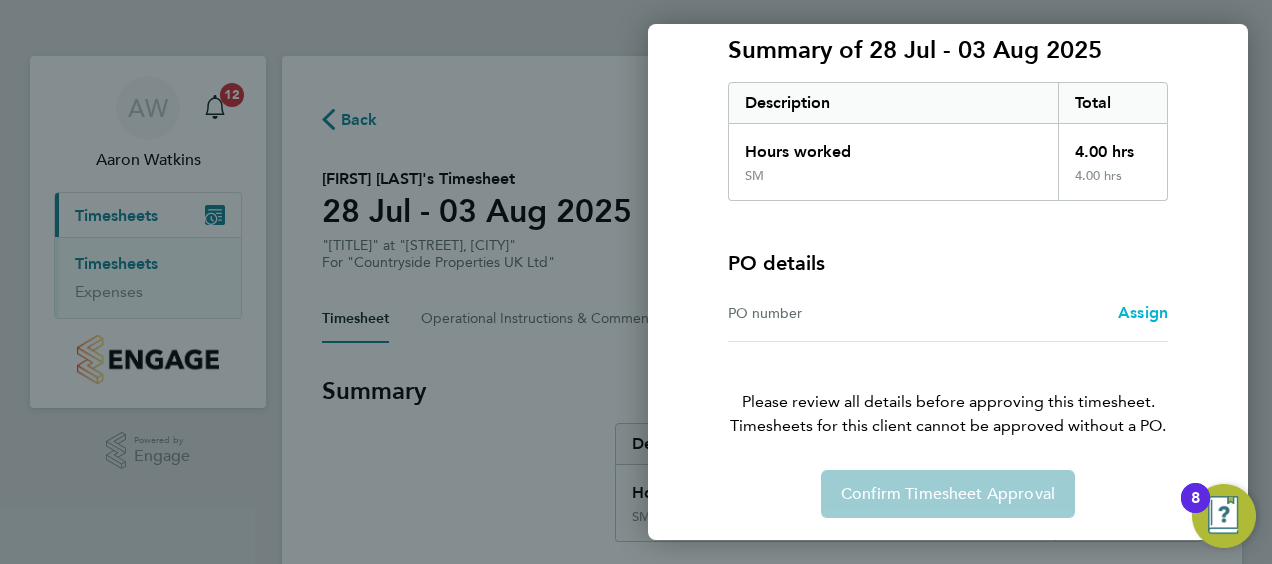 click on "Assign" at bounding box center (1143, 312) 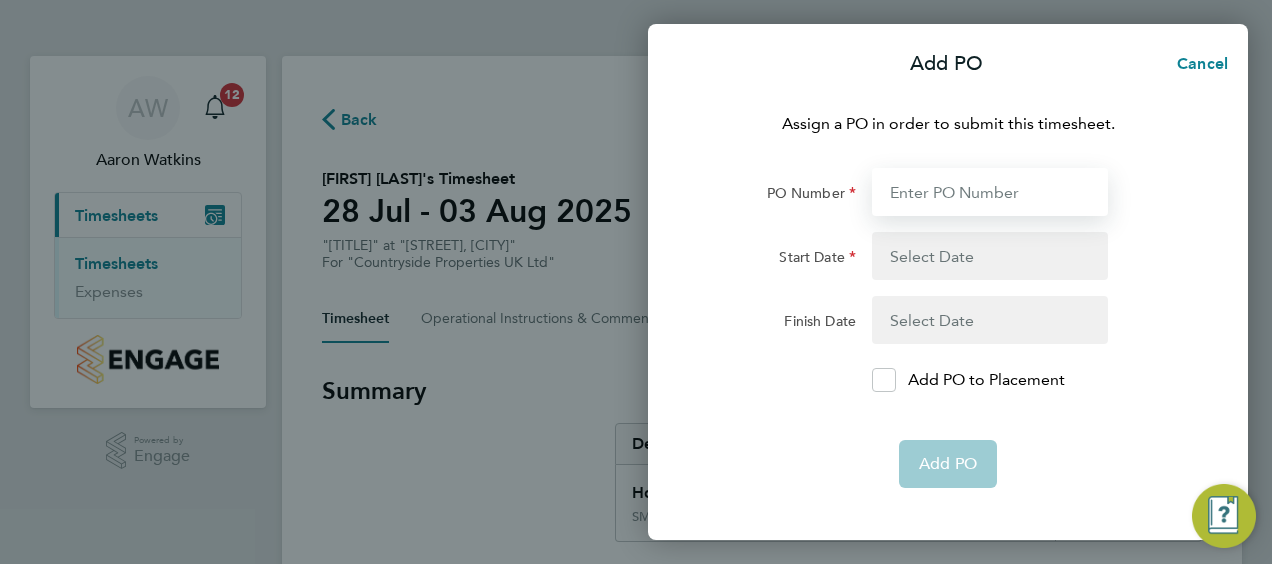 click on "PO Number" at bounding box center (990, 192) 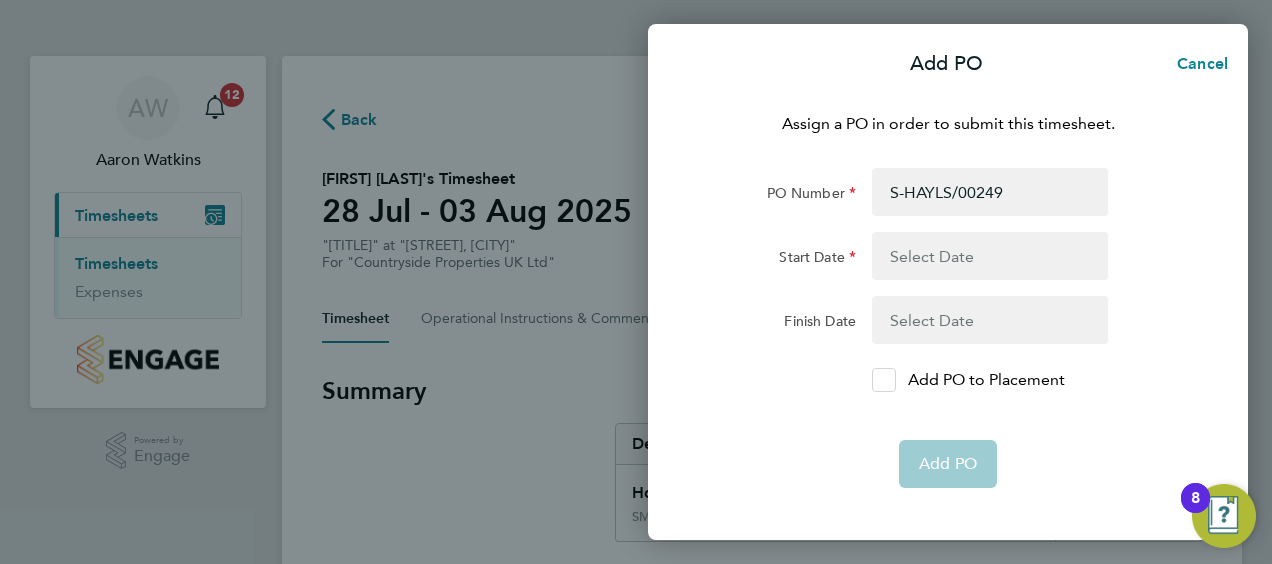 click 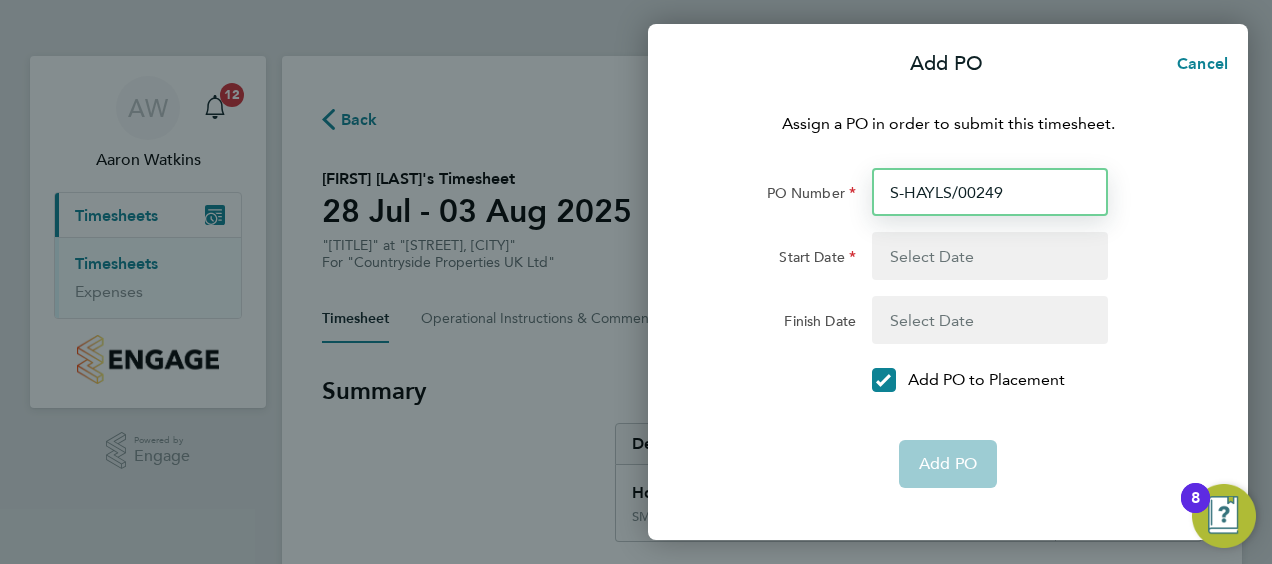 click on "S-HAYLS/00249" at bounding box center (990, 192) 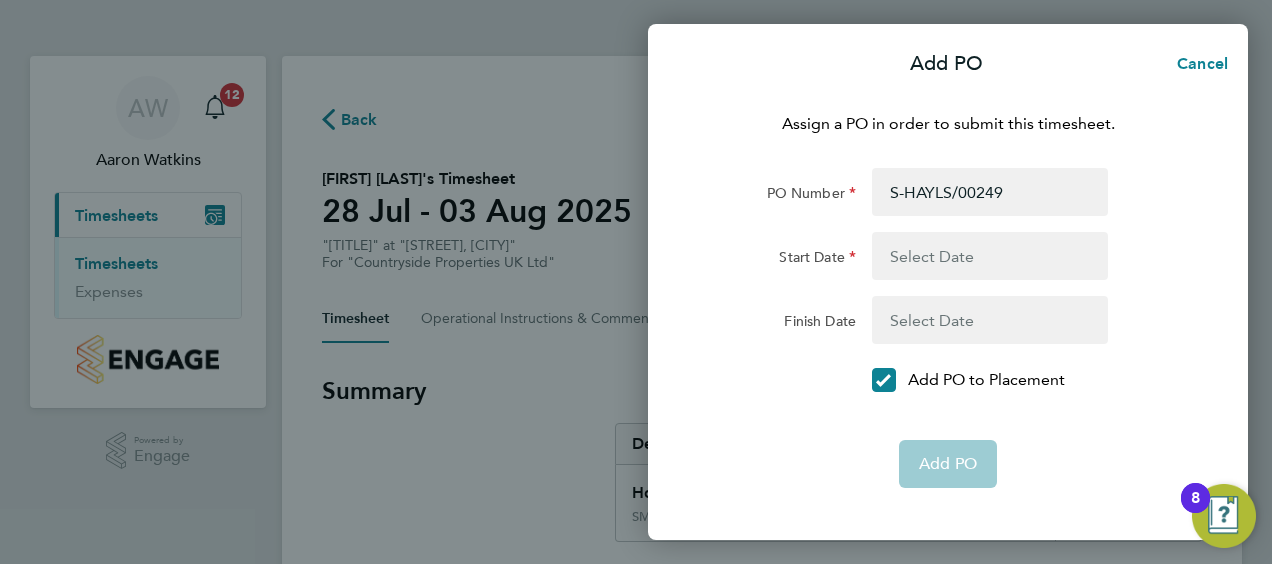 click on "Add PO" 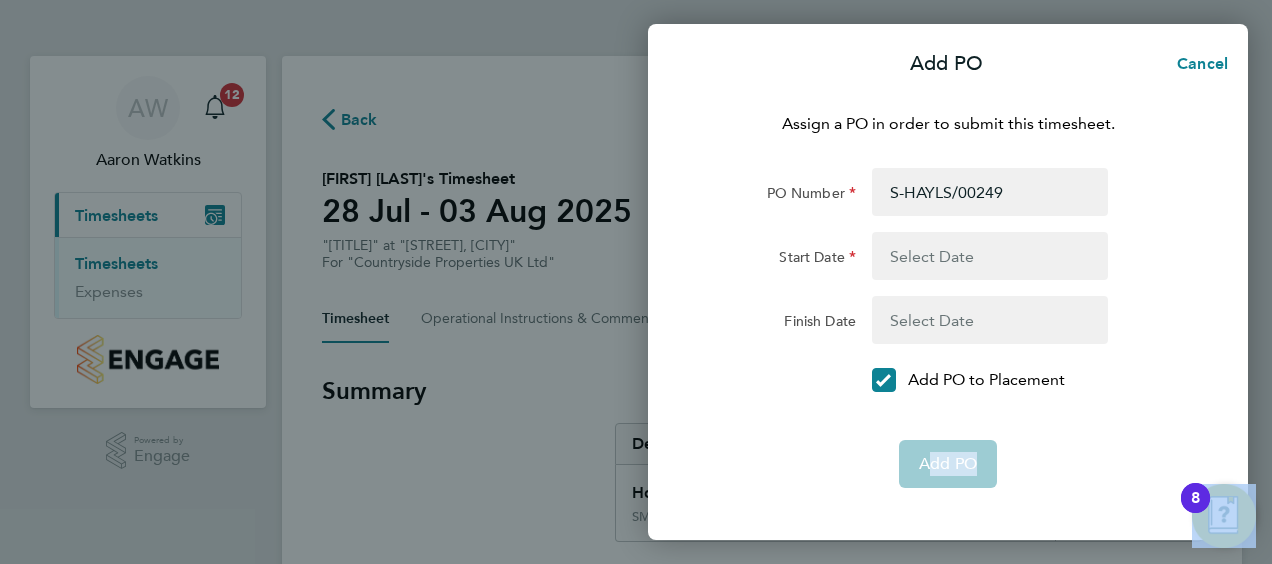 click on "Add PO" 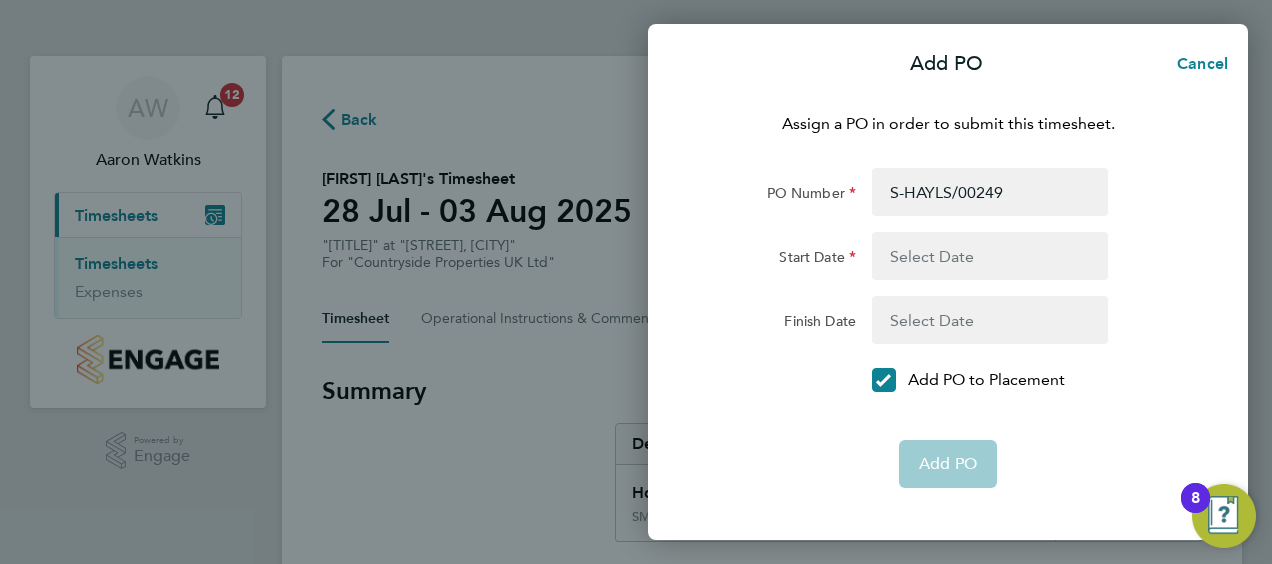 drag, startPoint x: 963, startPoint y: 468, endPoint x: 725, endPoint y: 411, distance: 244.73047 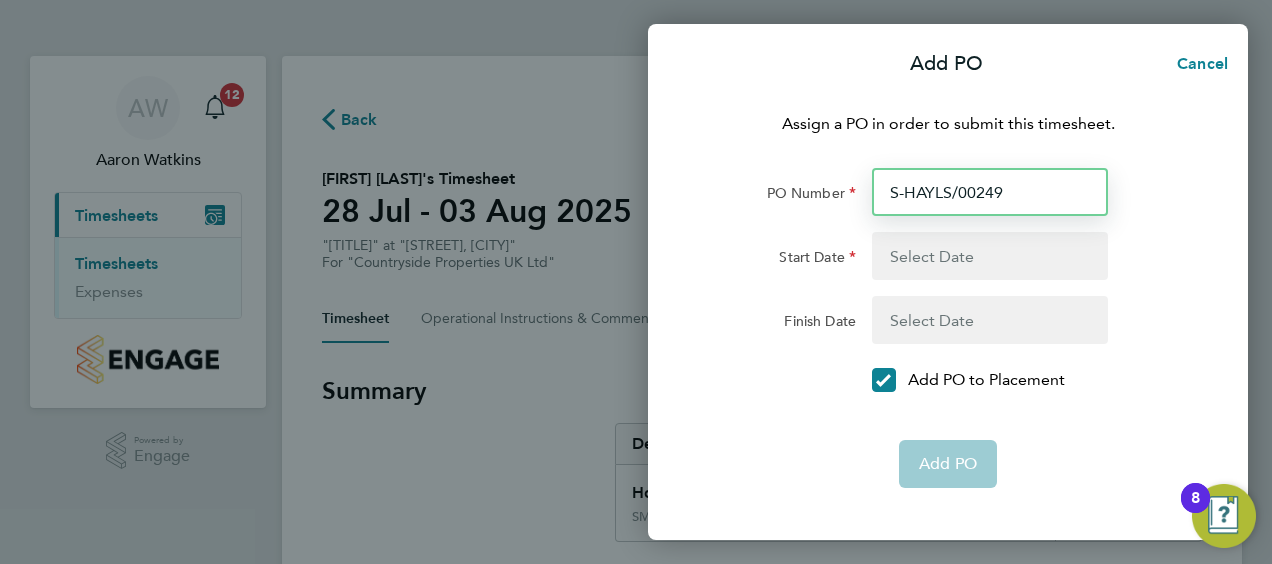 click on "S-HAYLS/00249" at bounding box center (990, 192) 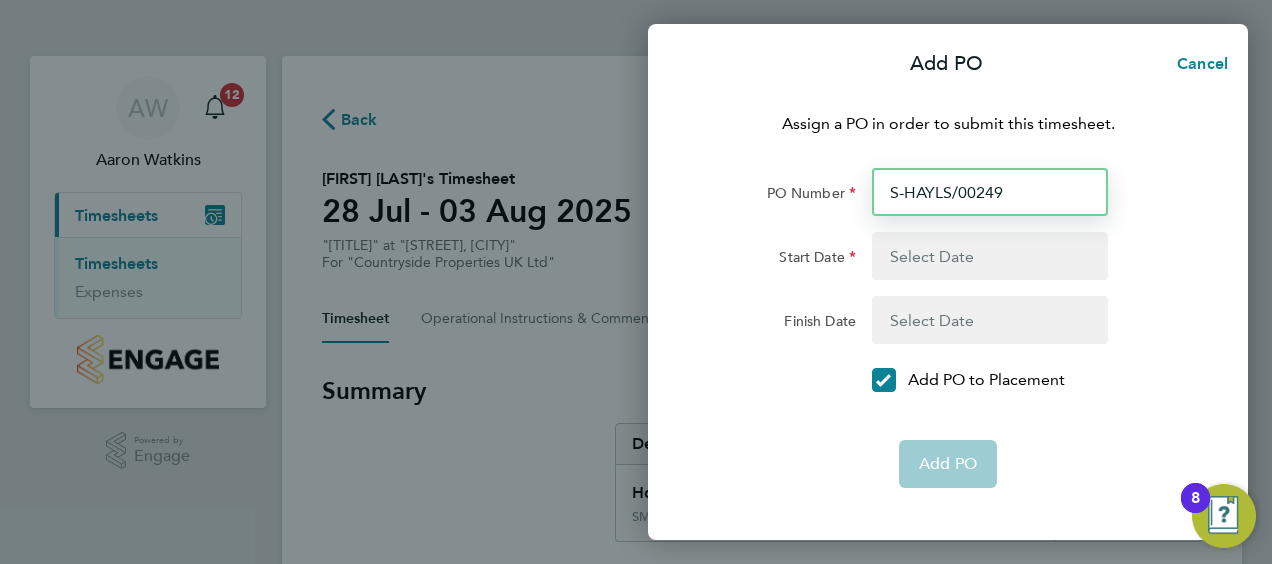 click on "S-HAYLS/00249" at bounding box center (990, 192) 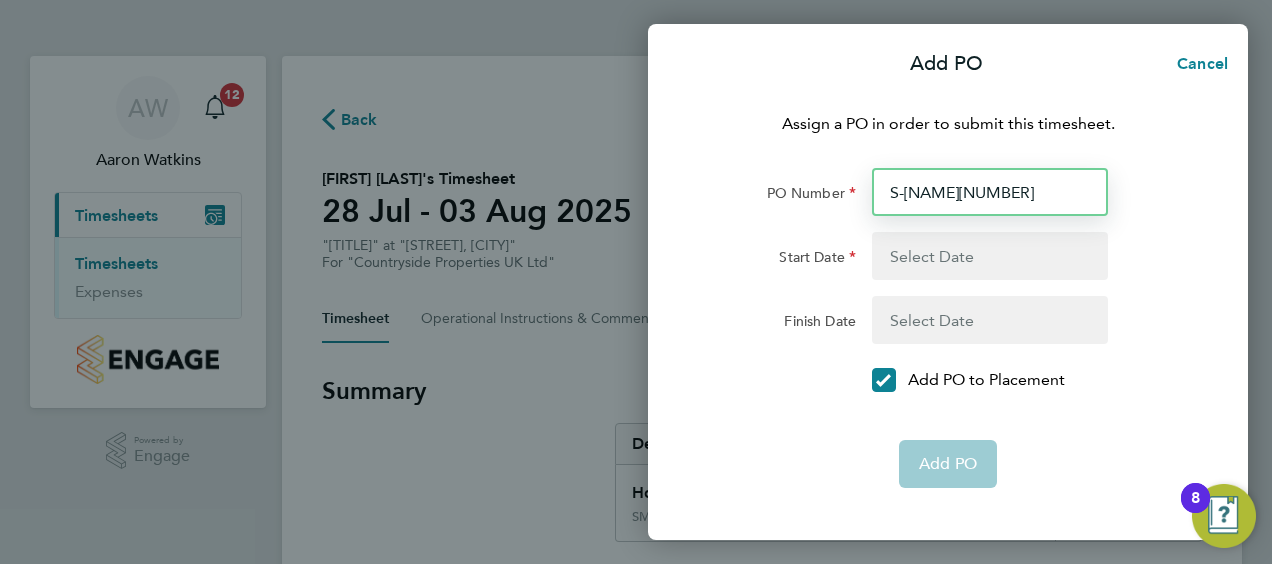 click on "S-[NAME][NUMBER]" at bounding box center (990, 192) 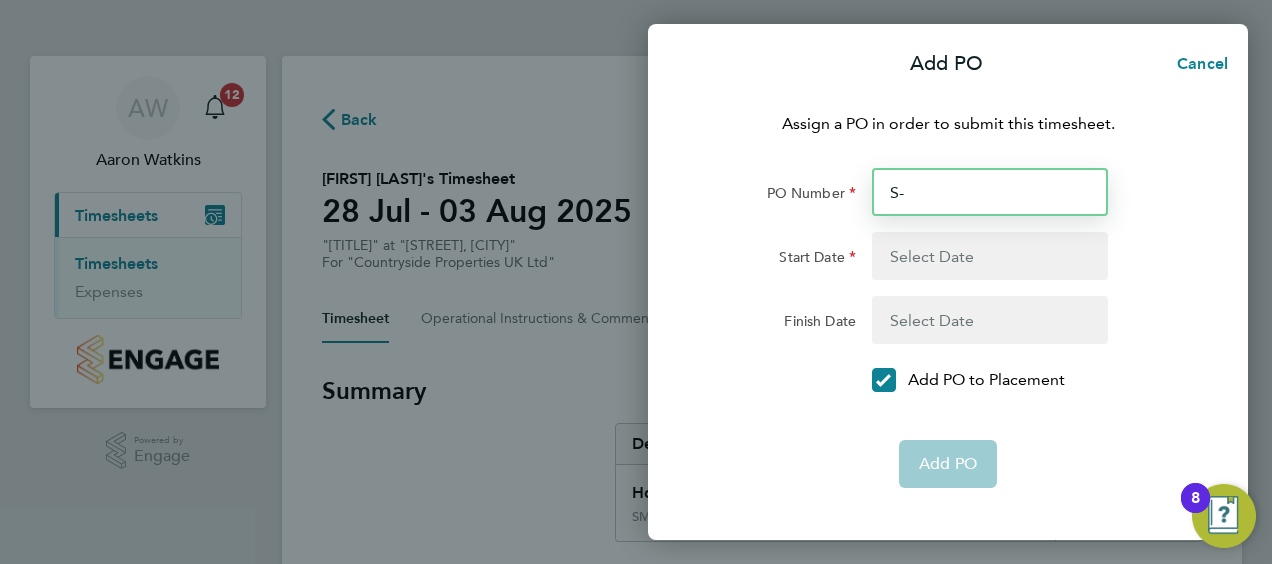 type on "S" 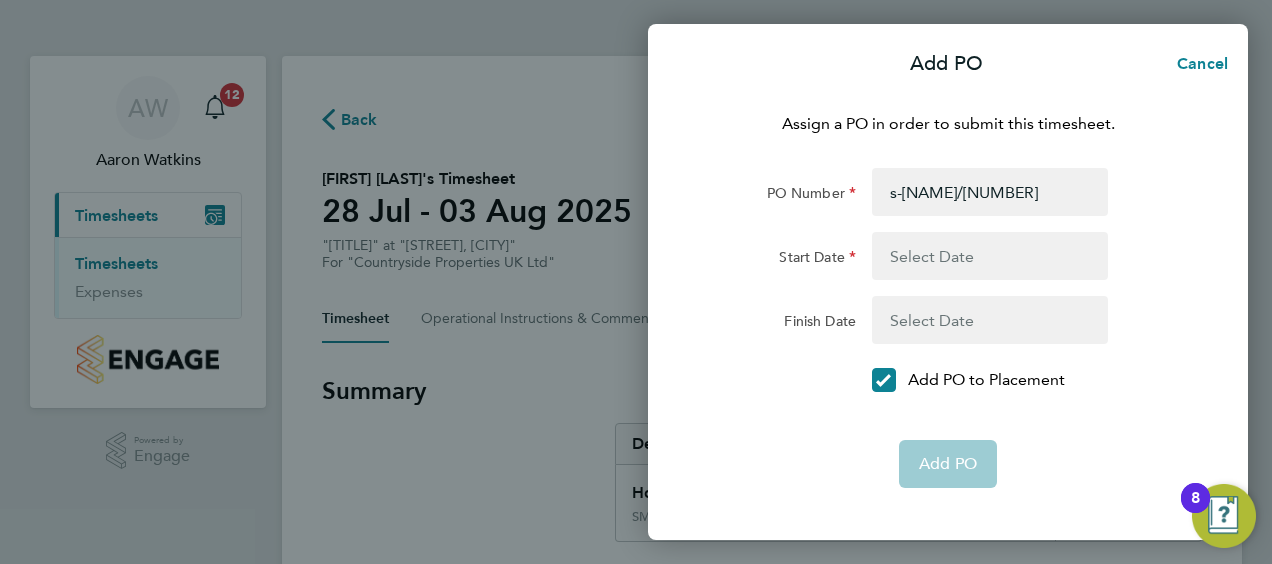click on "s-[NAME]/[NUMBER]" 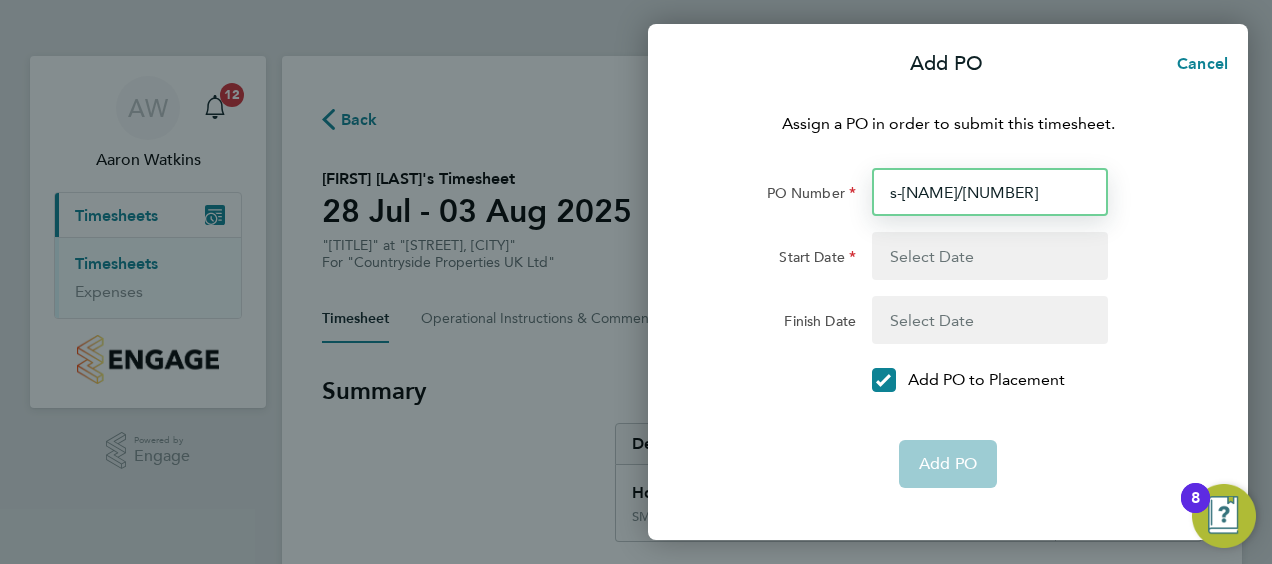 click on "s-[NAME]/[NUMBER]" at bounding box center (990, 192) 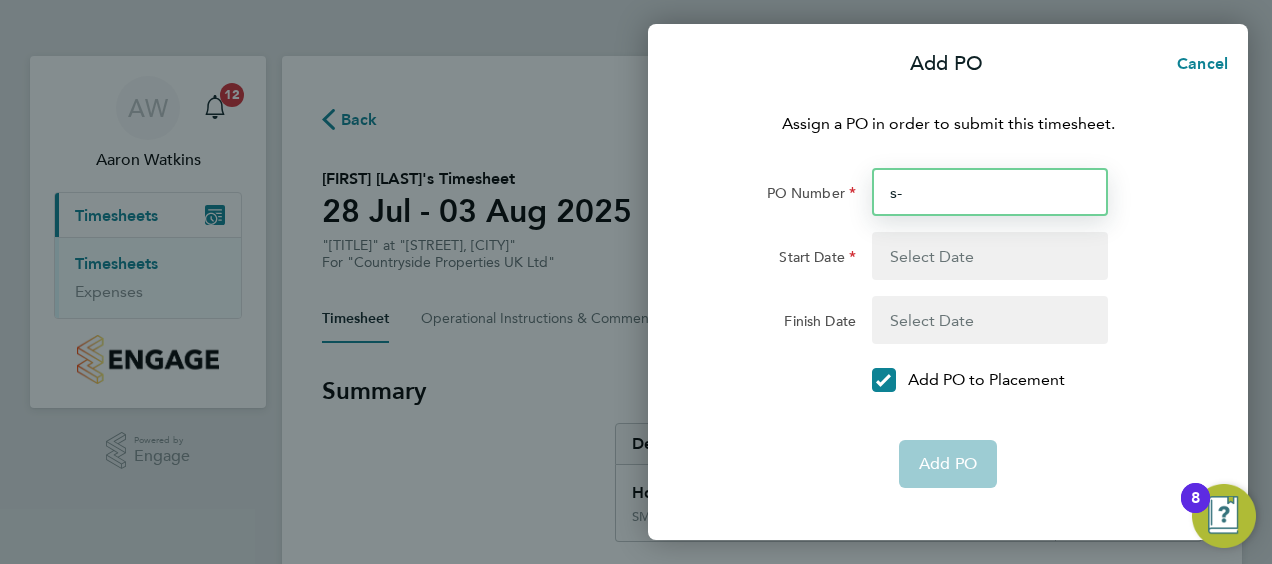 type on "s" 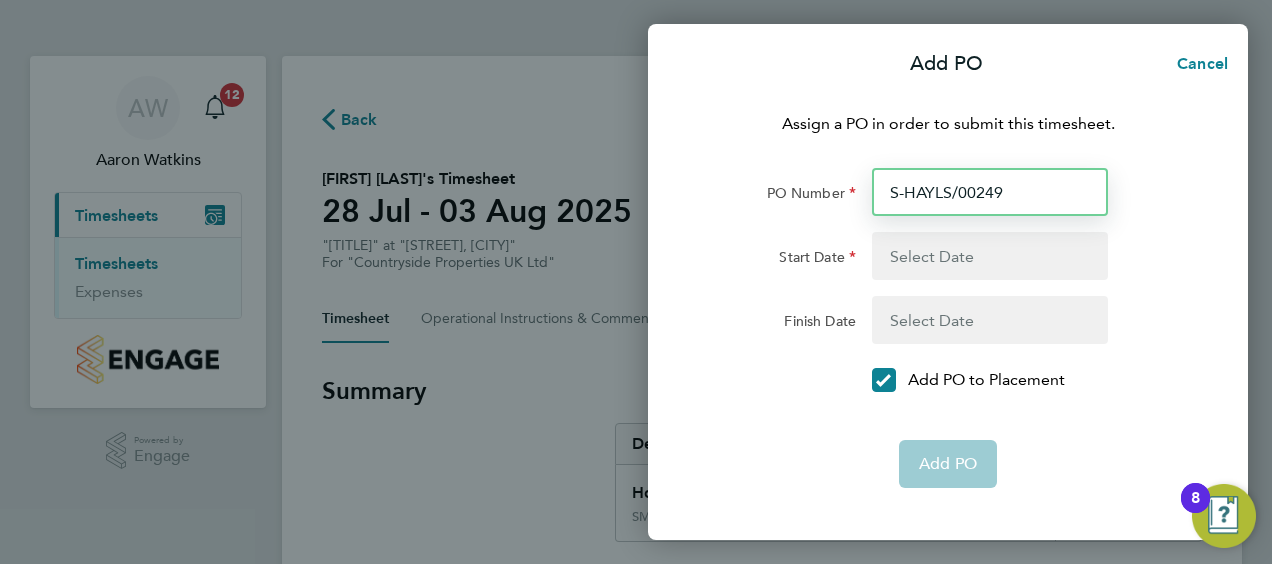 type on "S-HAYLS/00249" 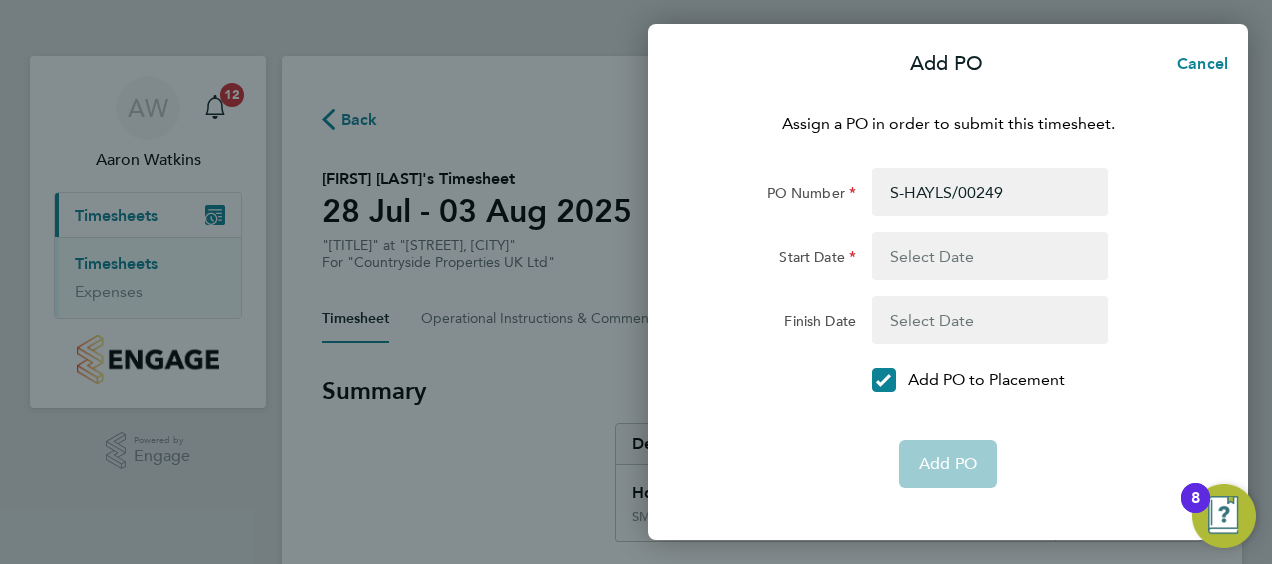 click on "PO Number S-[NAME]/[NUMBER] Start Date Finish Date
Add PO to Placement   Add PO" 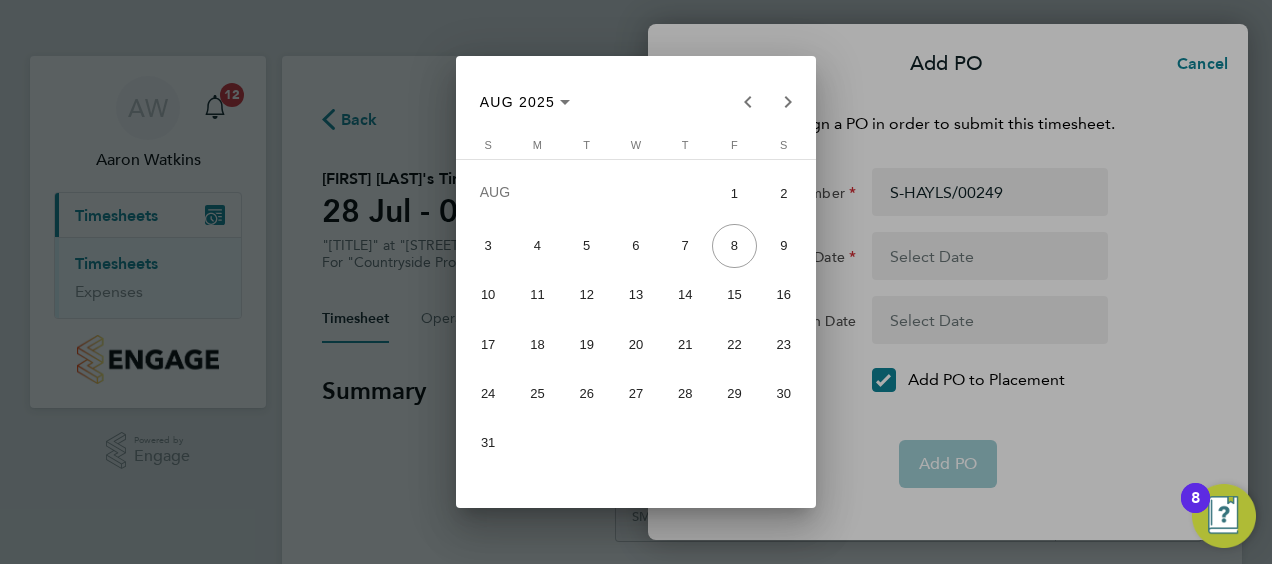 click at bounding box center (636, 282) 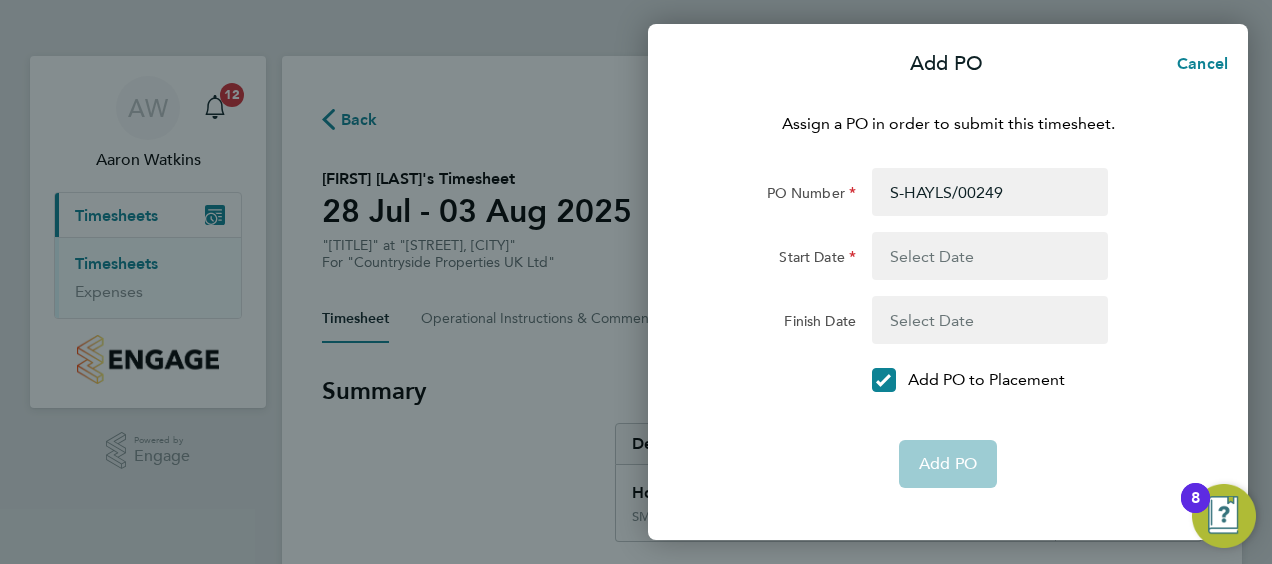 click 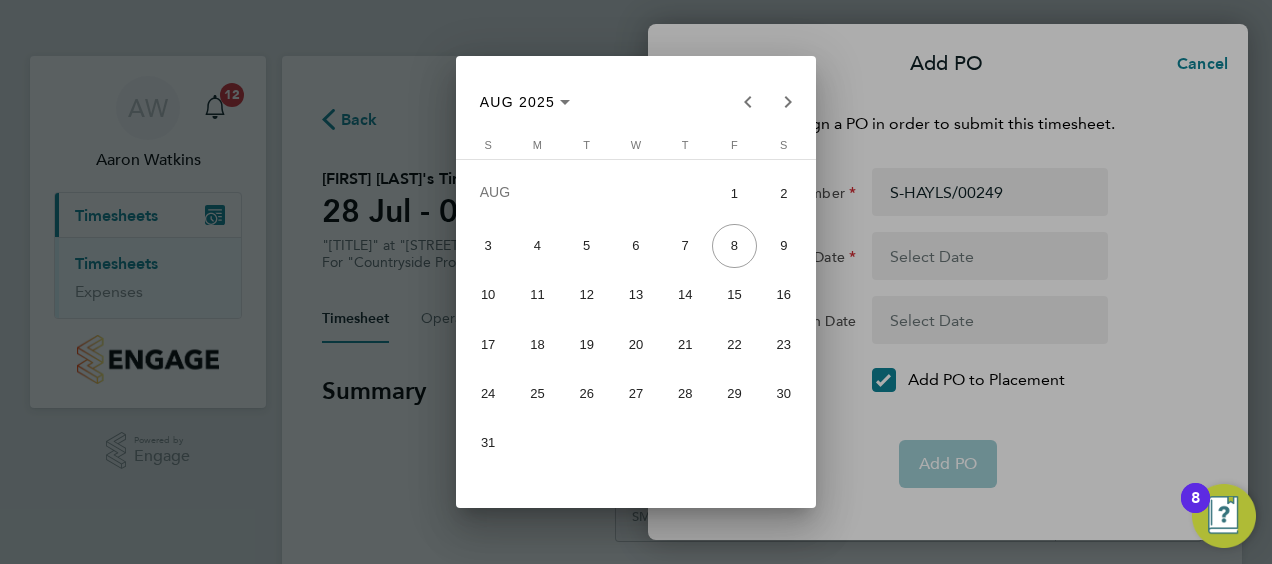 click at bounding box center (636, 282) 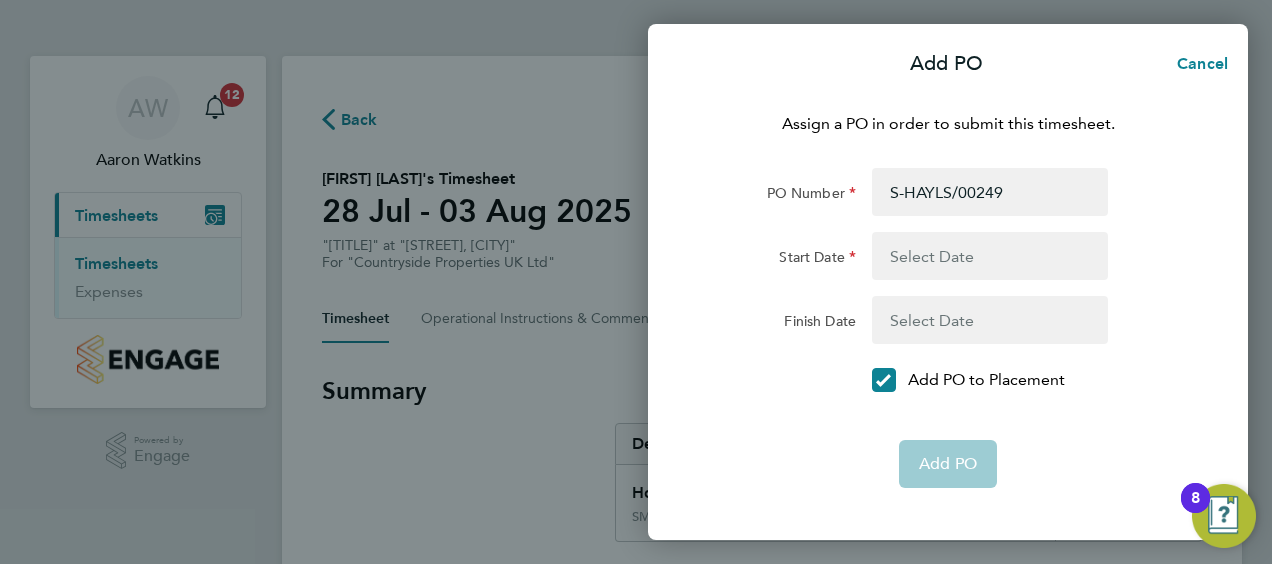 click 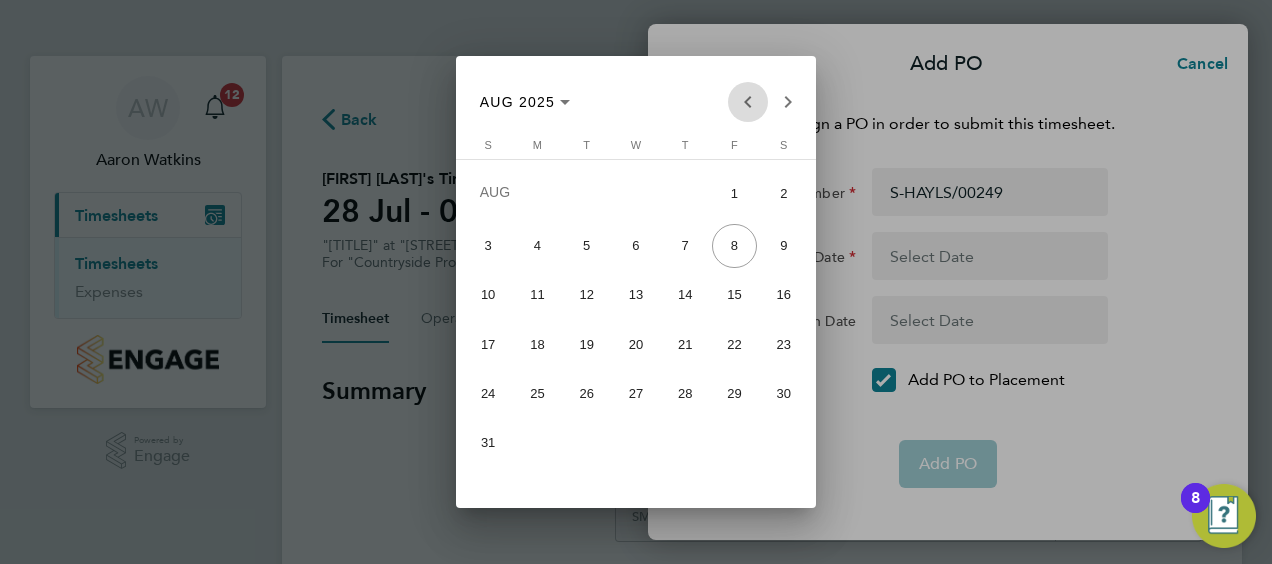 click at bounding box center [748, 102] 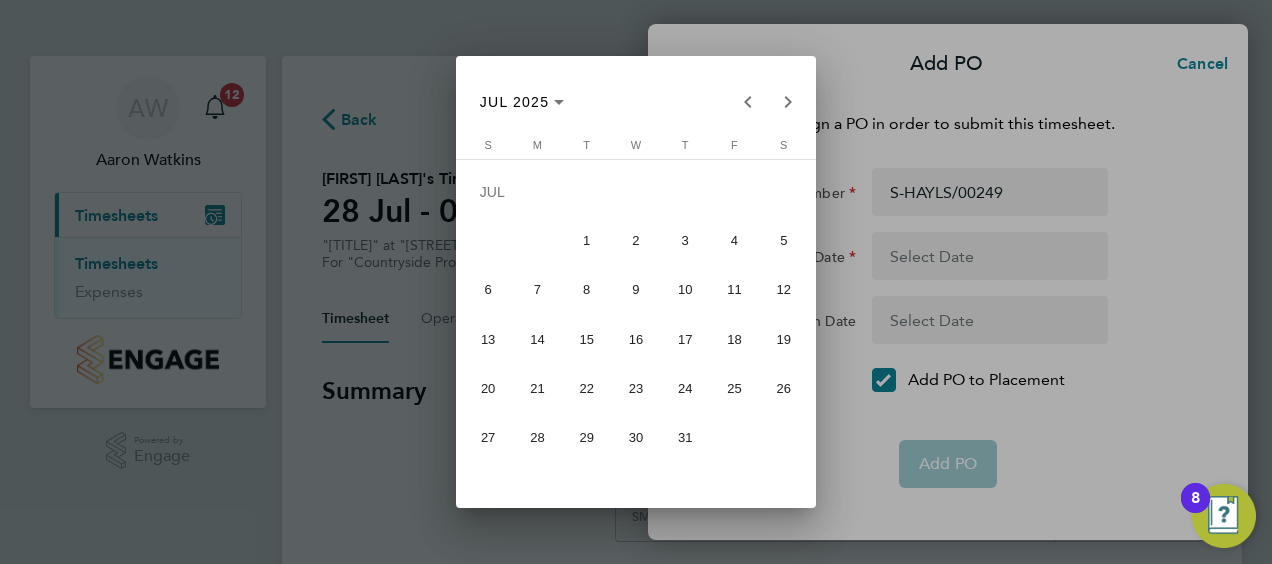 click on "28" at bounding box center (537, 438) 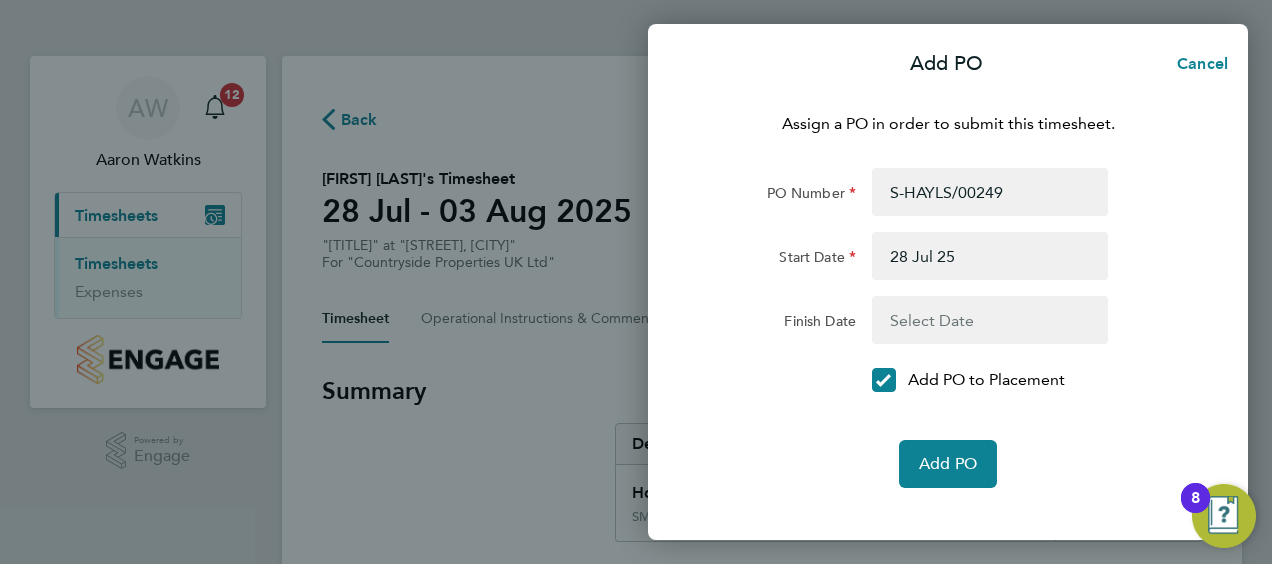 click 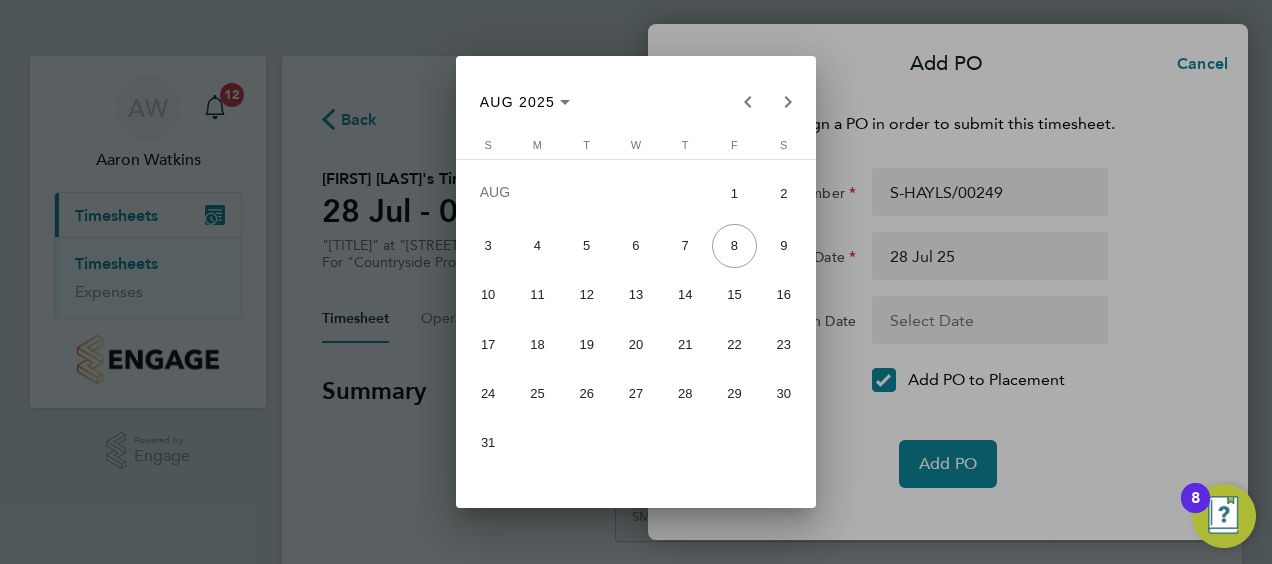 click on "3" at bounding box center (488, 246) 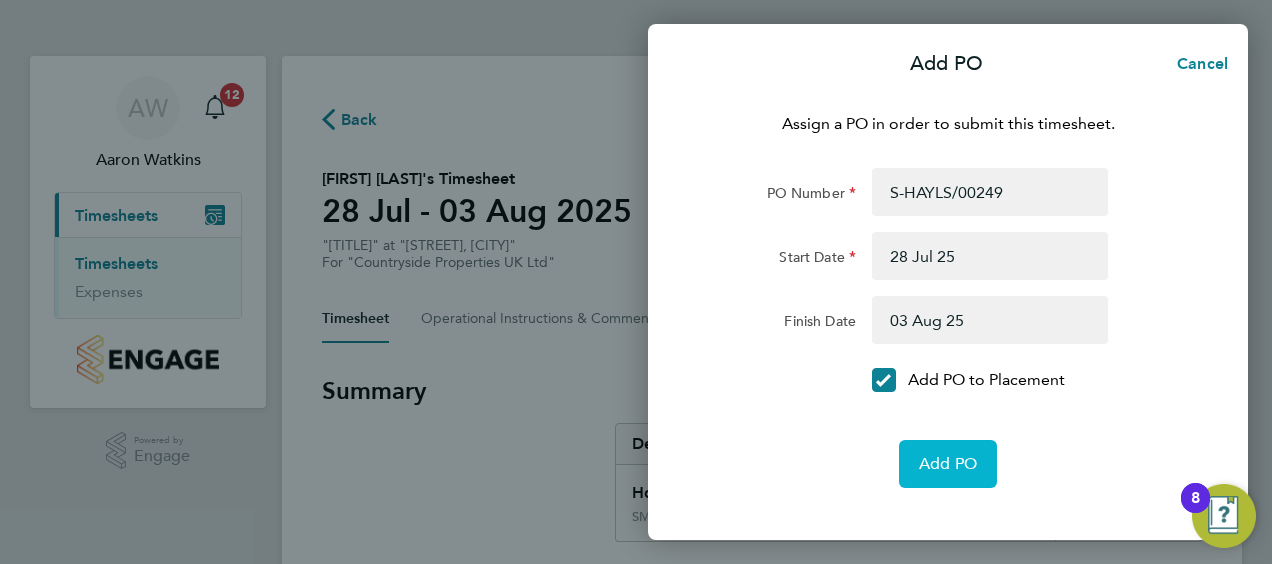 click on "Add PO" 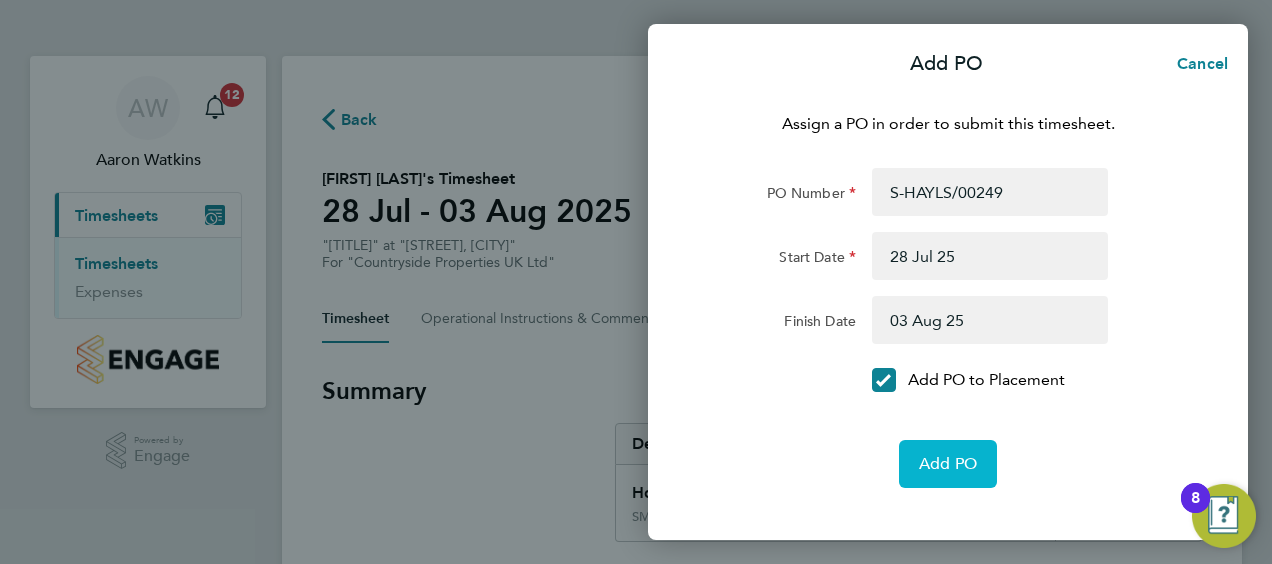click on "Add PO" 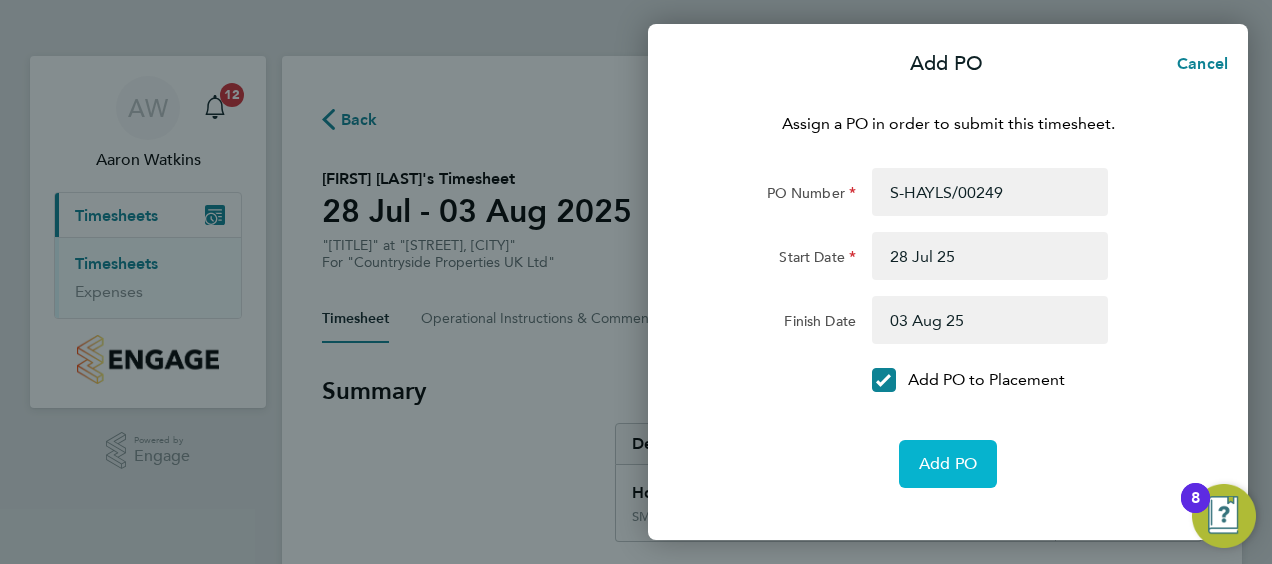 click on "Add PO" 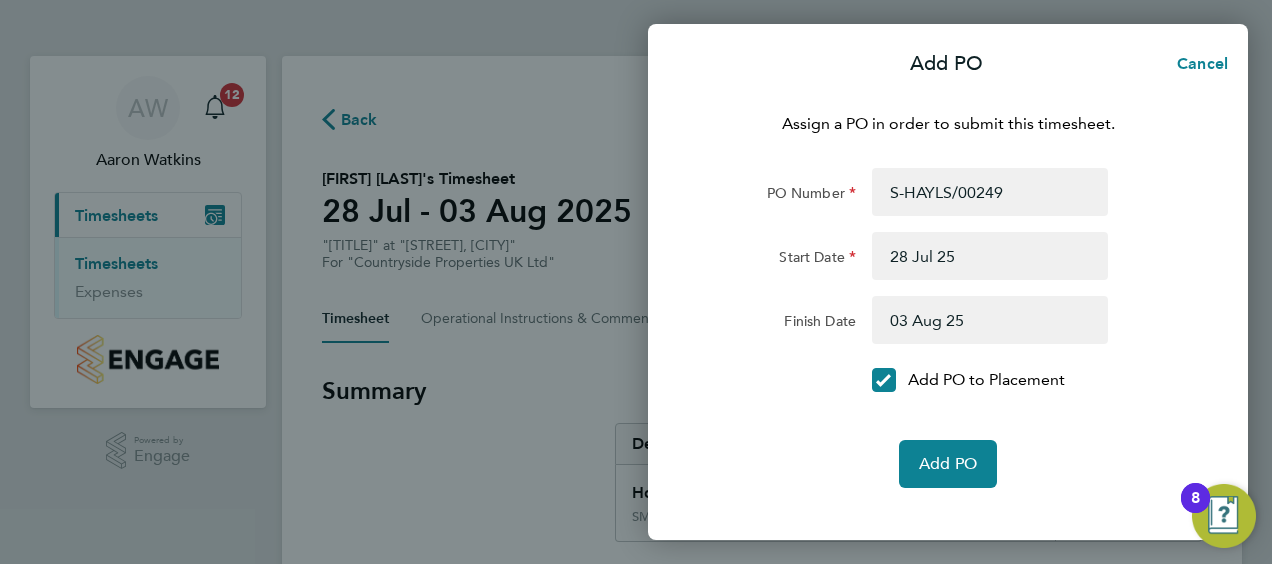 click on "Add PO  Cancel  Assign a PO in order to submit this timesheet.  PO Number S-[NAME]/[NUMBER] Start Date [DATE] [YEAR] Finish Date [DATE] [YEAR]
Add PO to Placement   Add PO" 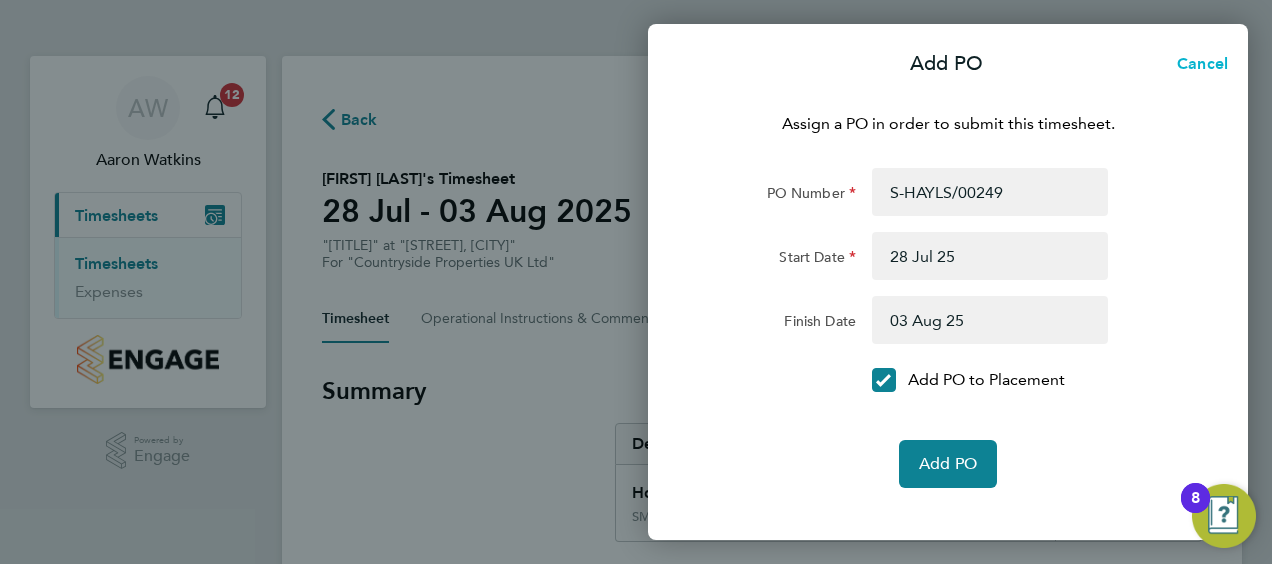 click on "Cancel" 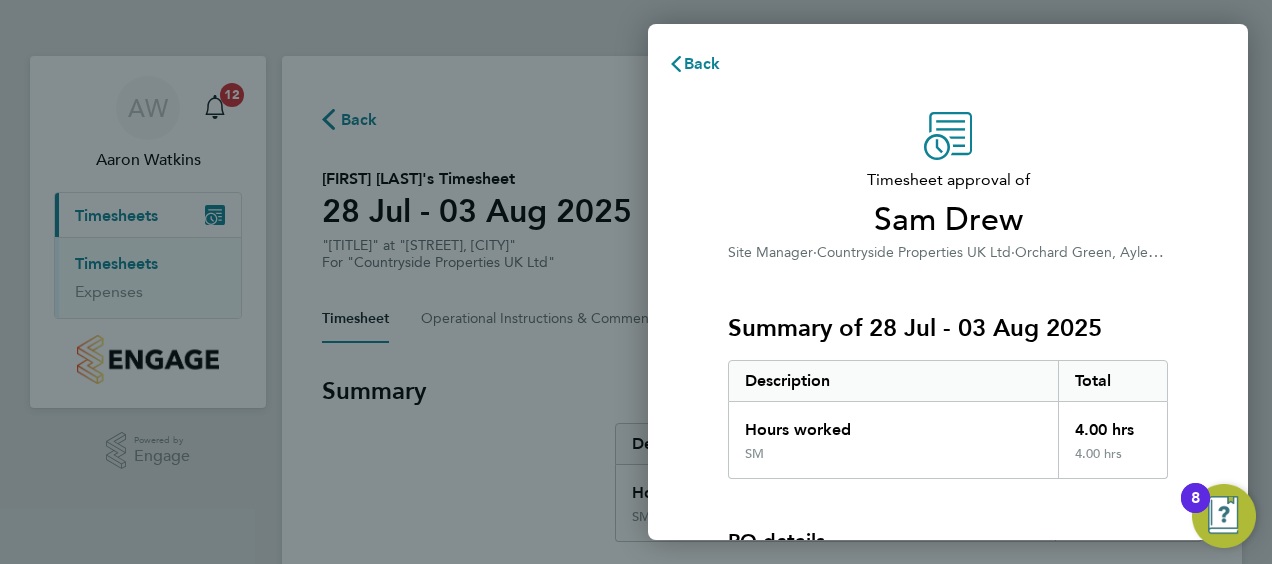 click on "Timesheet approval of   [FIRST] [LAST]   Site Manager   ·   [COMPANY]   ·   [STREET], [CITY]   Summary of [DATE] - [DATE]   Description   Total   Hours worked   4.00 hrs   SM   4.00 hrs  PO details  PO number   Assign   Please review all details before approving this timesheet.   Timesheets for this client cannot be approved without a PO.   Confirm Timesheet Approval" 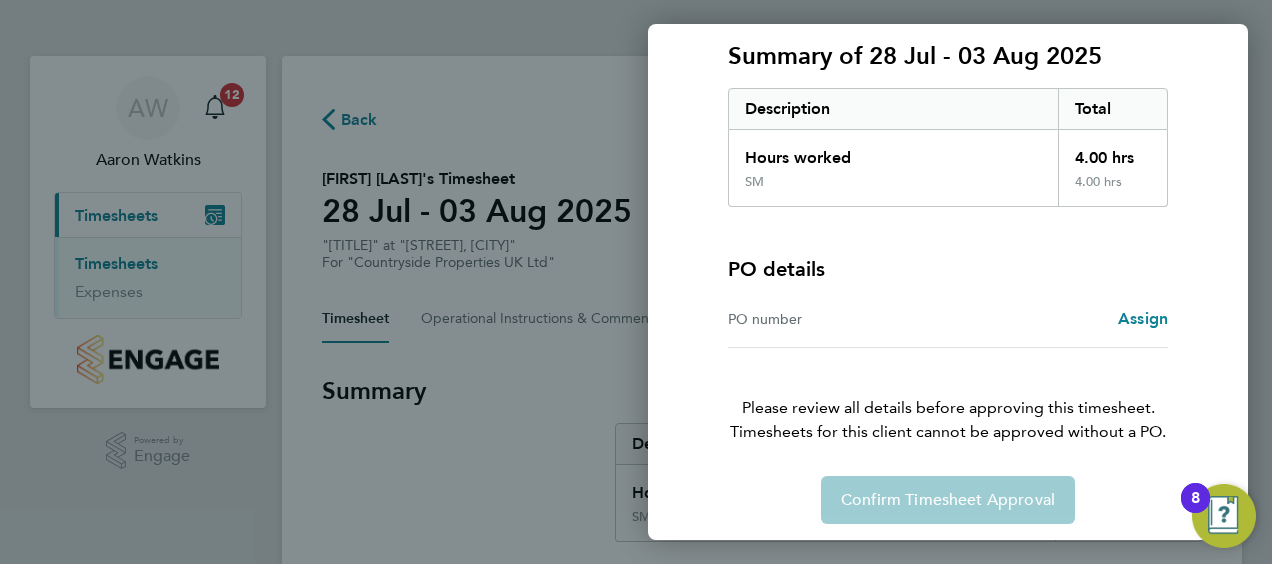 scroll, scrollTop: 278, scrollLeft: 0, axis: vertical 